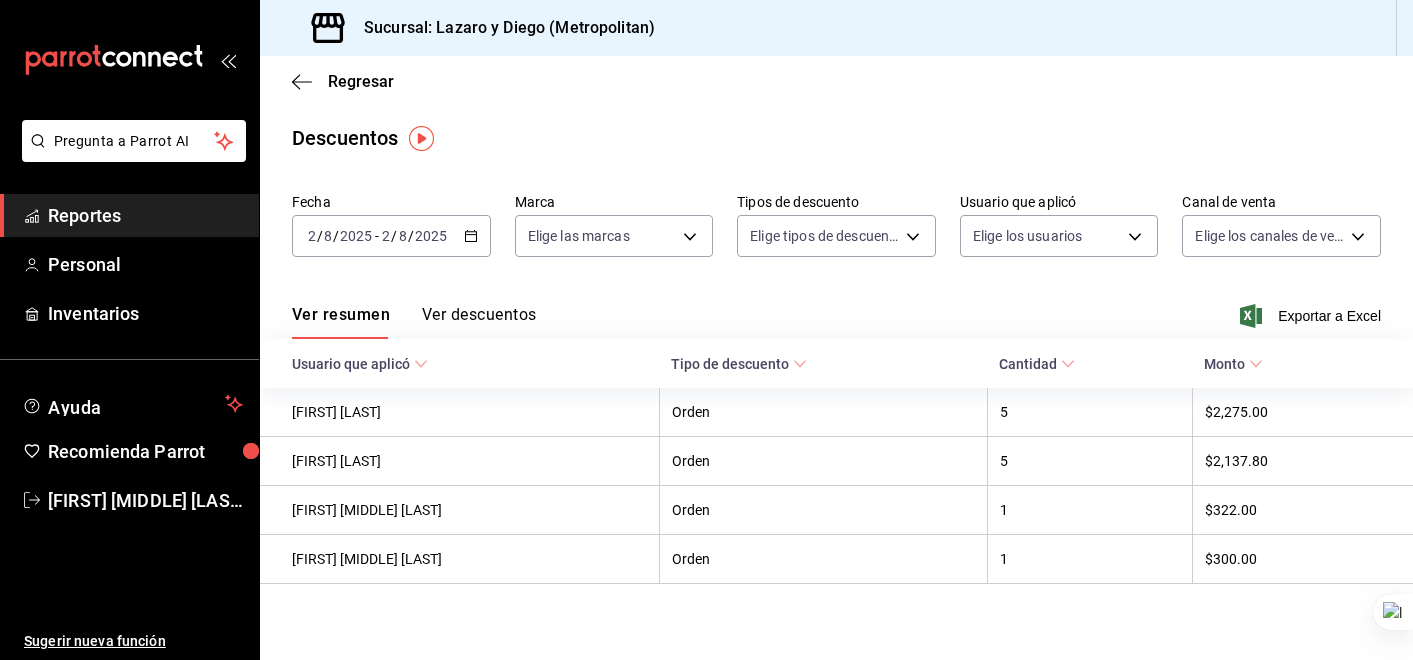 scroll, scrollTop: 0, scrollLeft: 0, axis: both 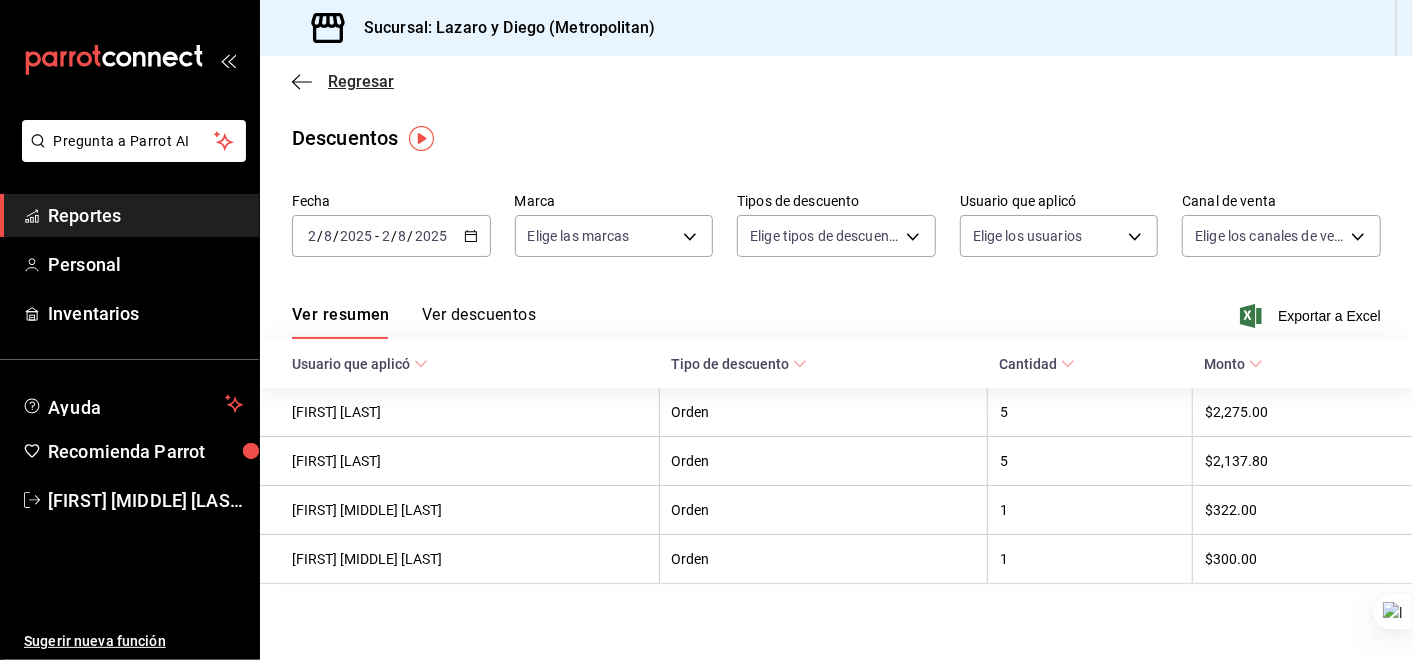 click 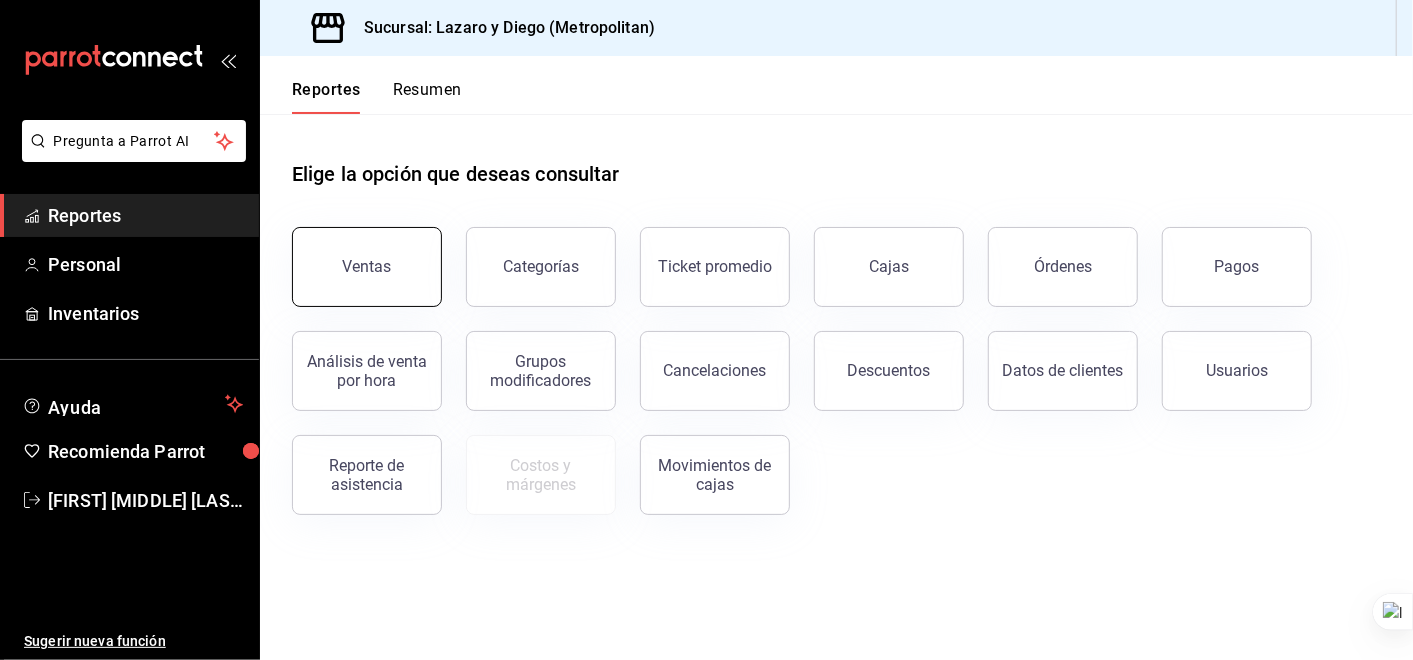 click on "Ventas" at bounding box center [367, 267] 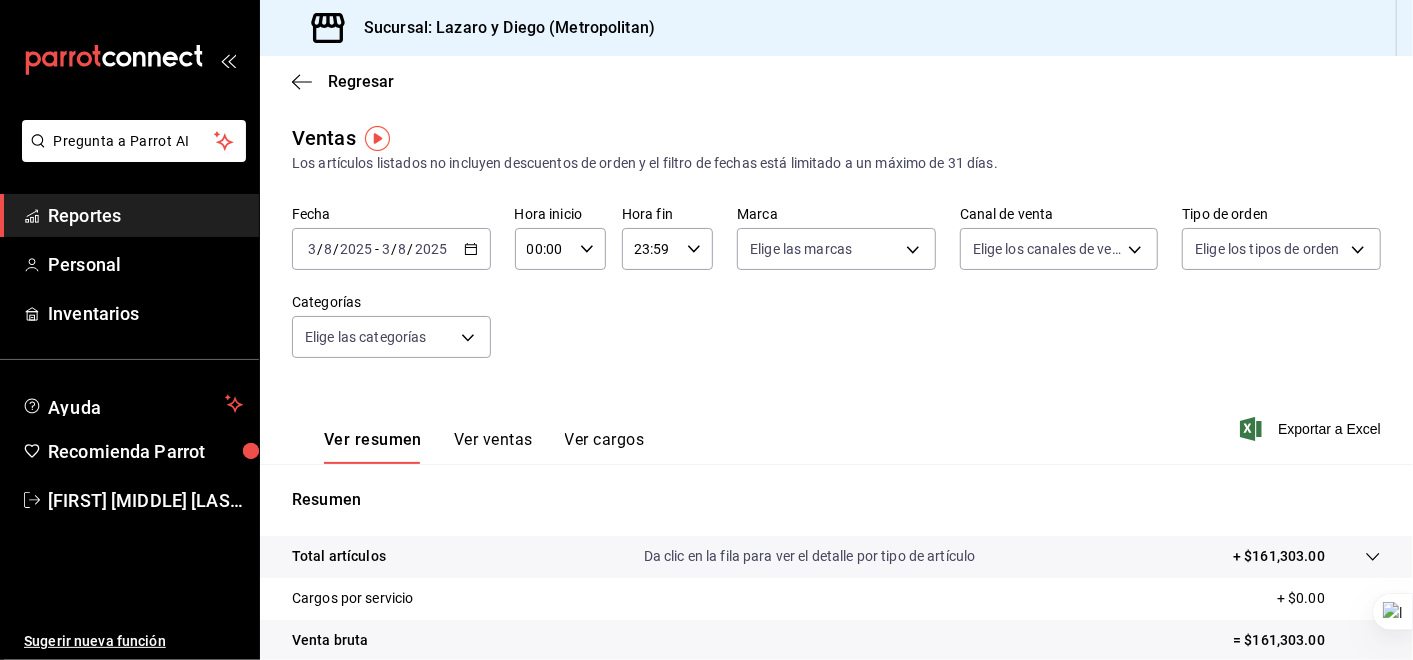 click 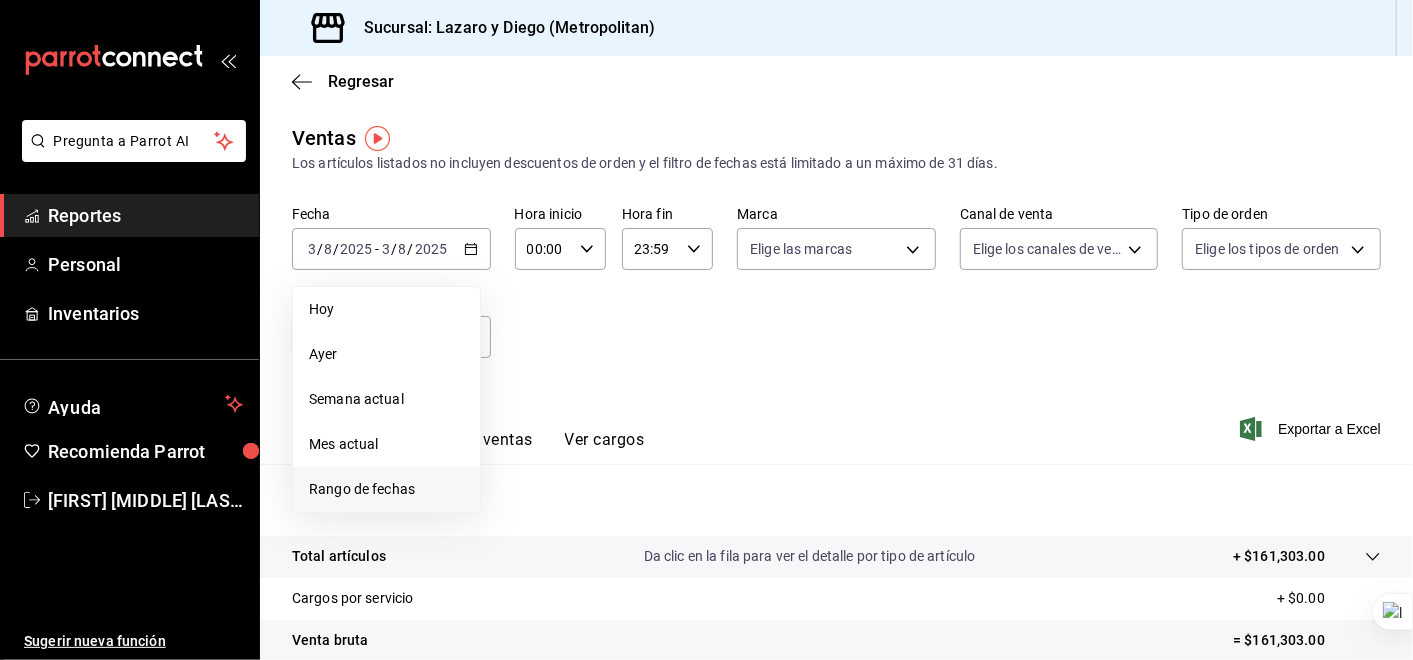 click on "Rango de fechas" at bounding box center (386, 489) 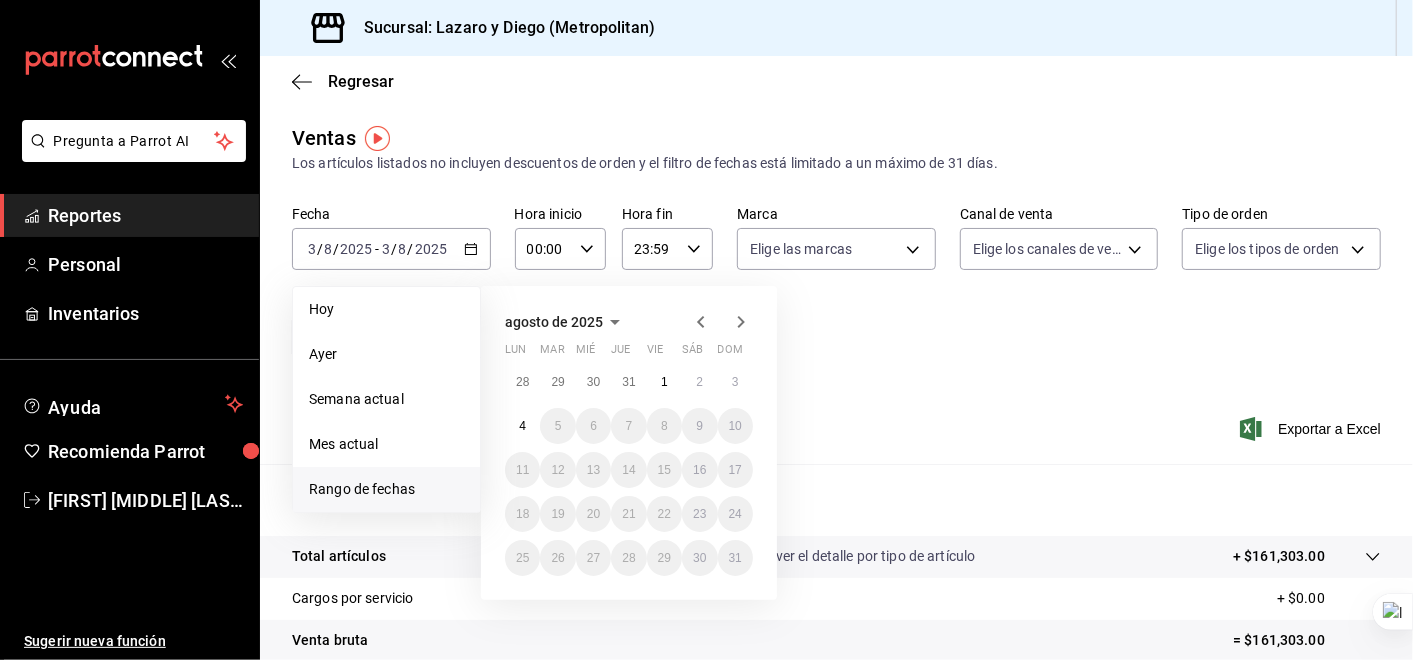 click 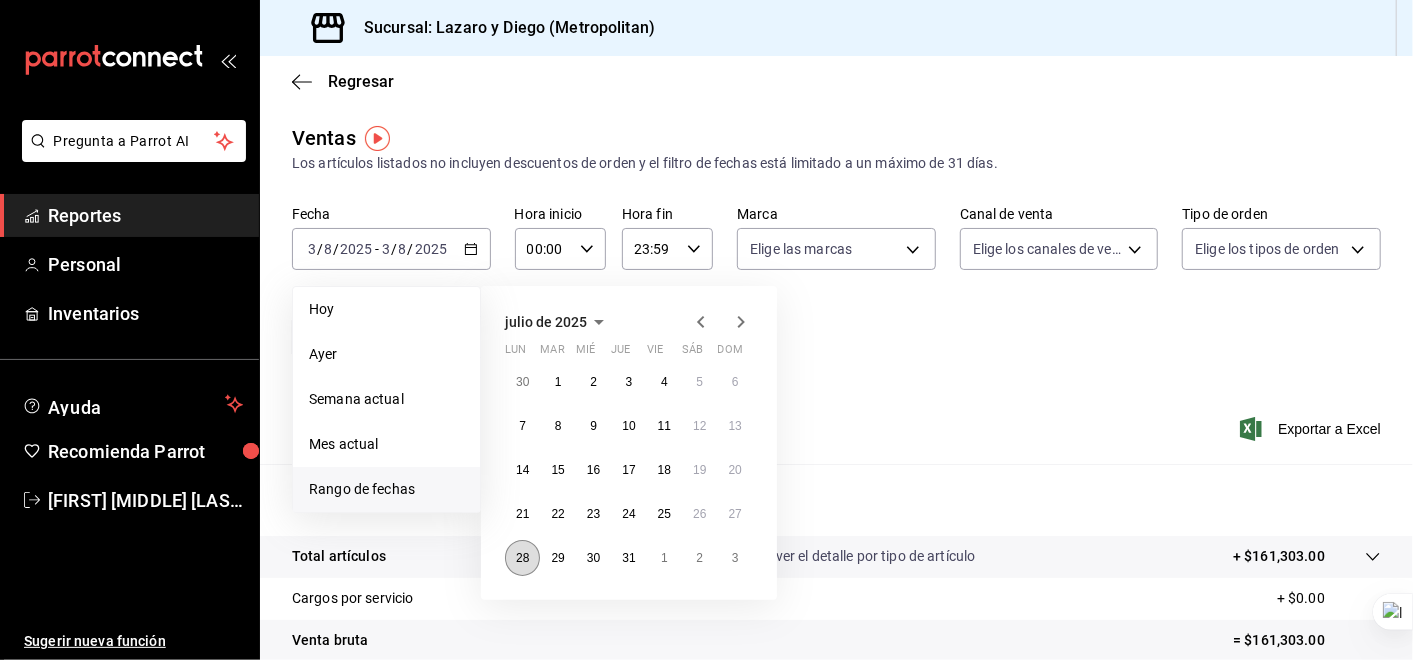 click on "28" at bounding box center (522, 558) 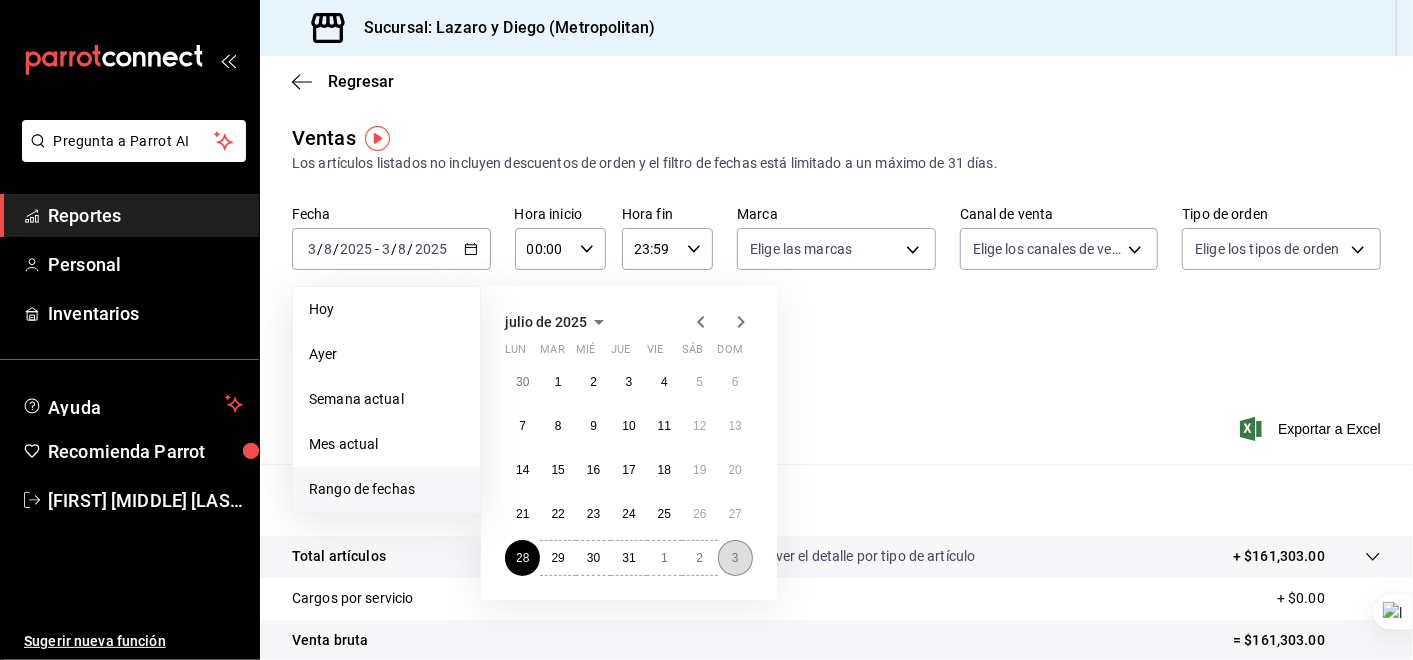 click on "3" at bounding box center [735, 558] 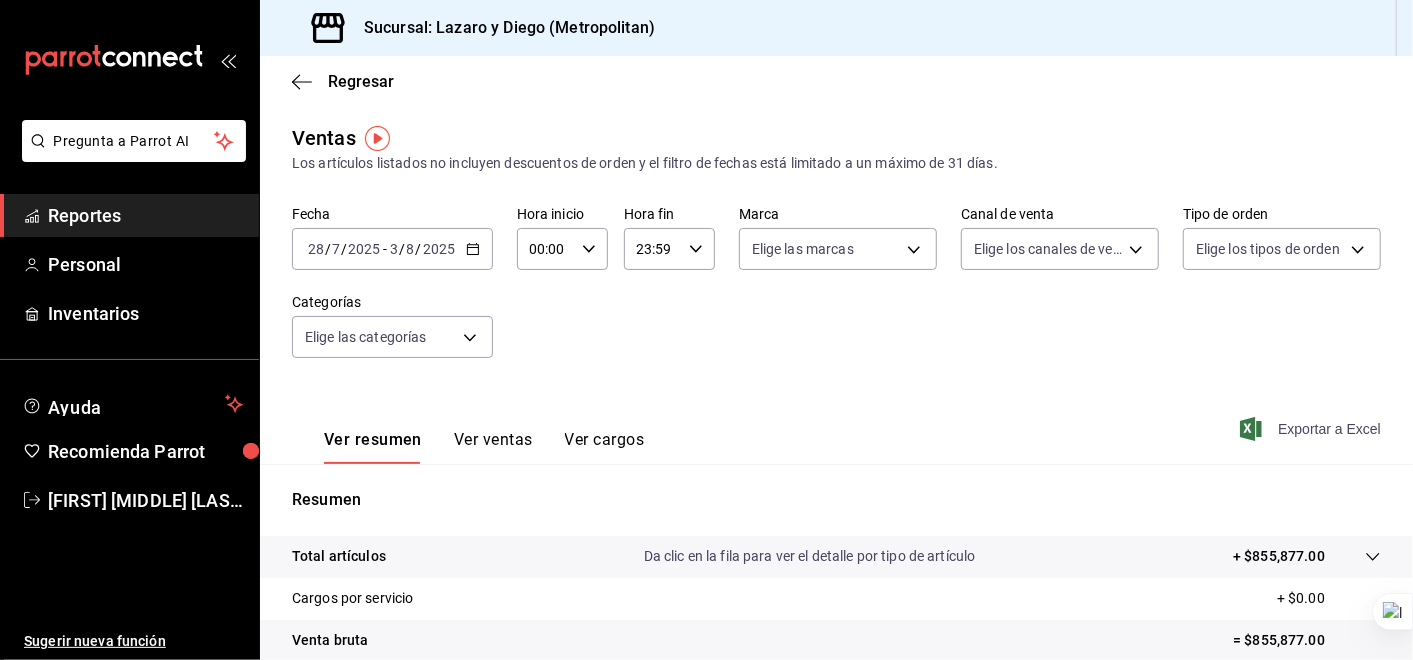 click on "Exportar a Excel" at bounding box center (1312, 429) 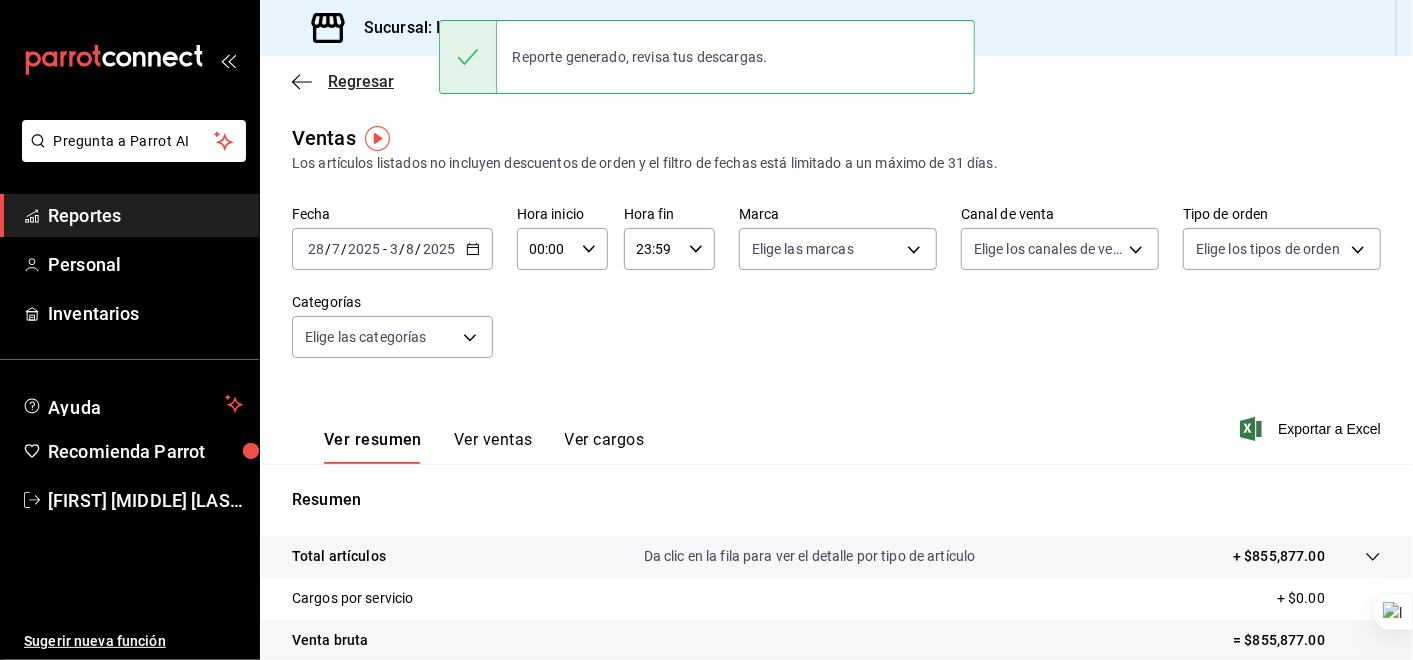 click 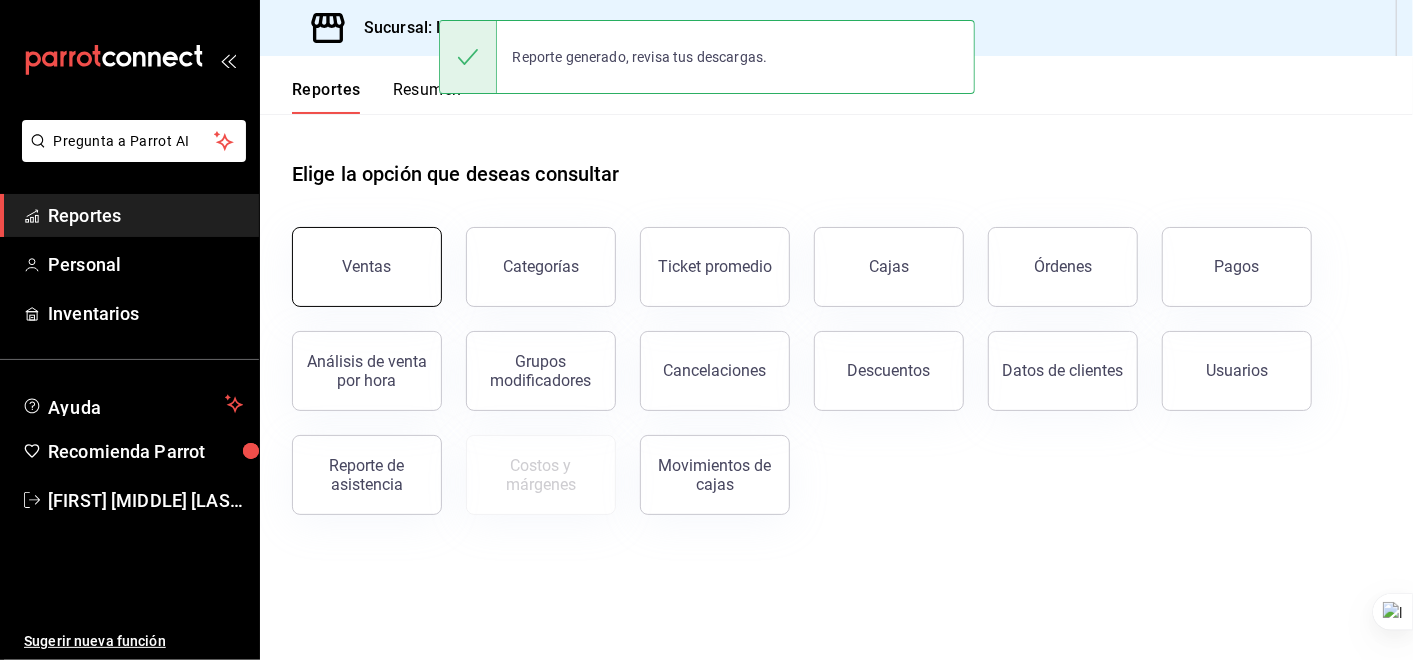 click on "Ventas" at bounding box center (367, 267) 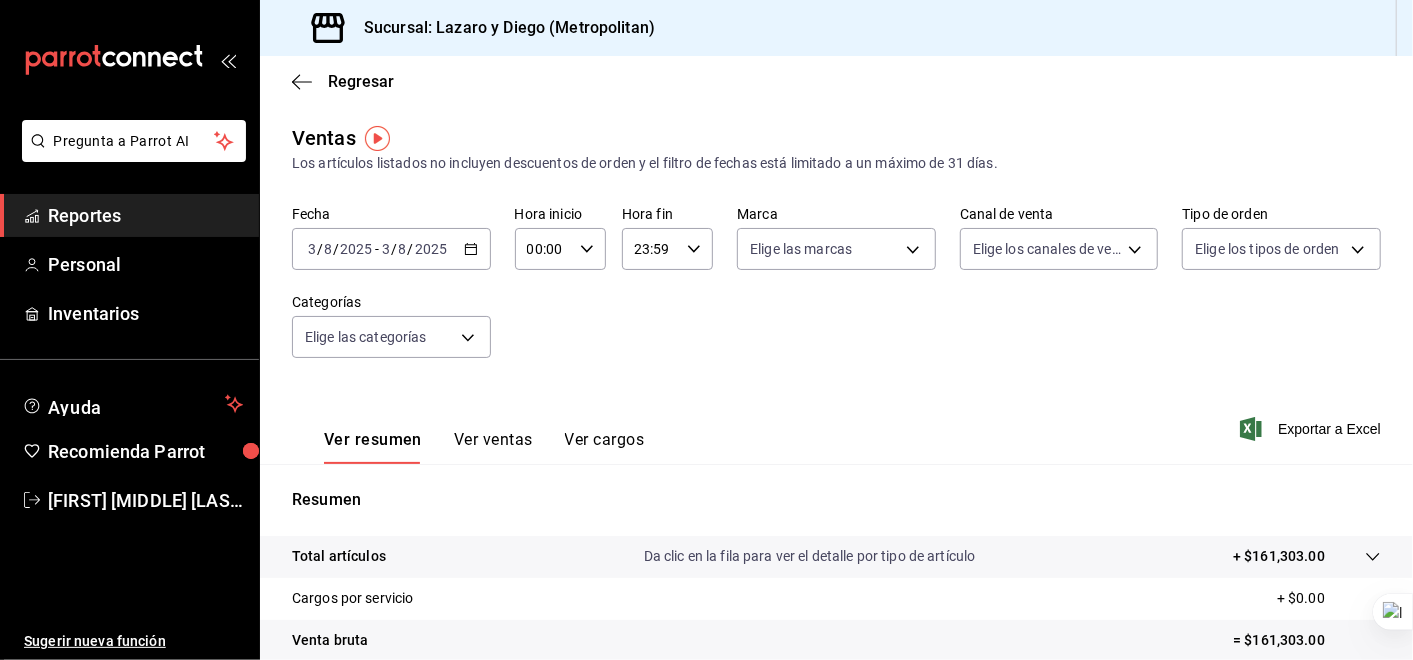 click 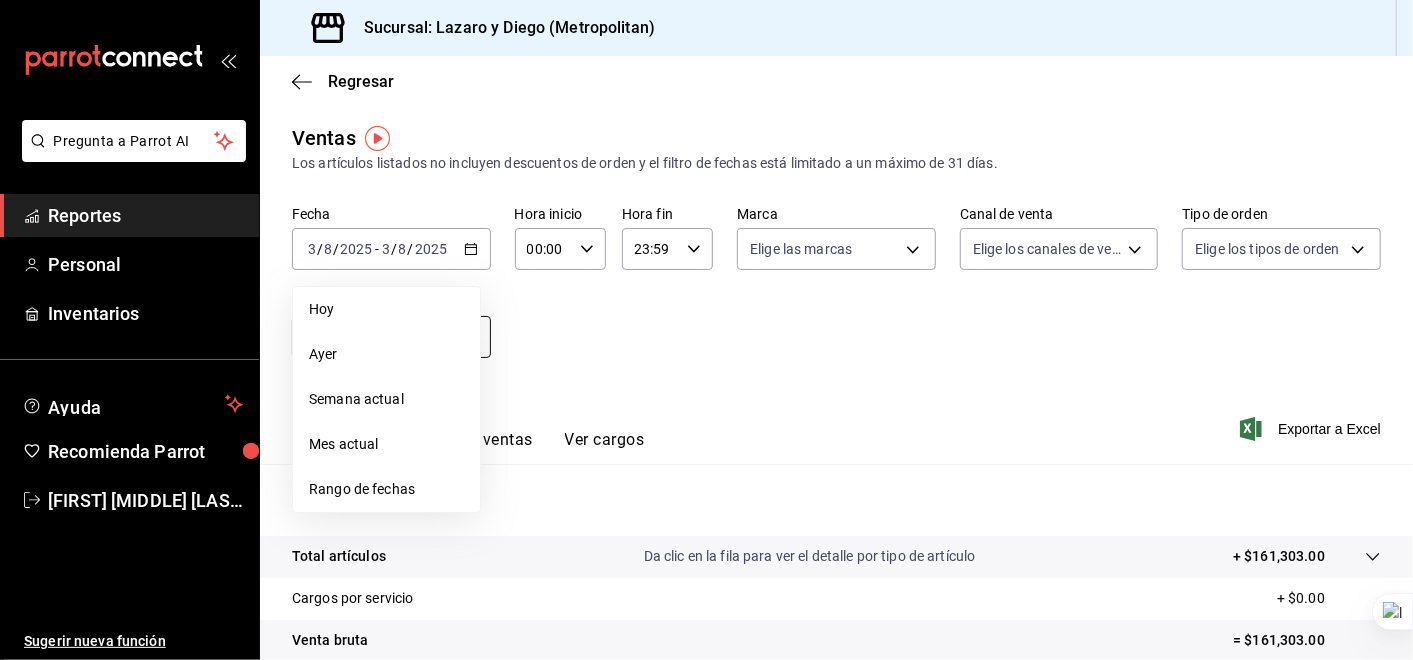 drag, startPoint x: 330, startPoint y: 341, endPoint x: 364, endPoint y: 346, distance: 34.36568 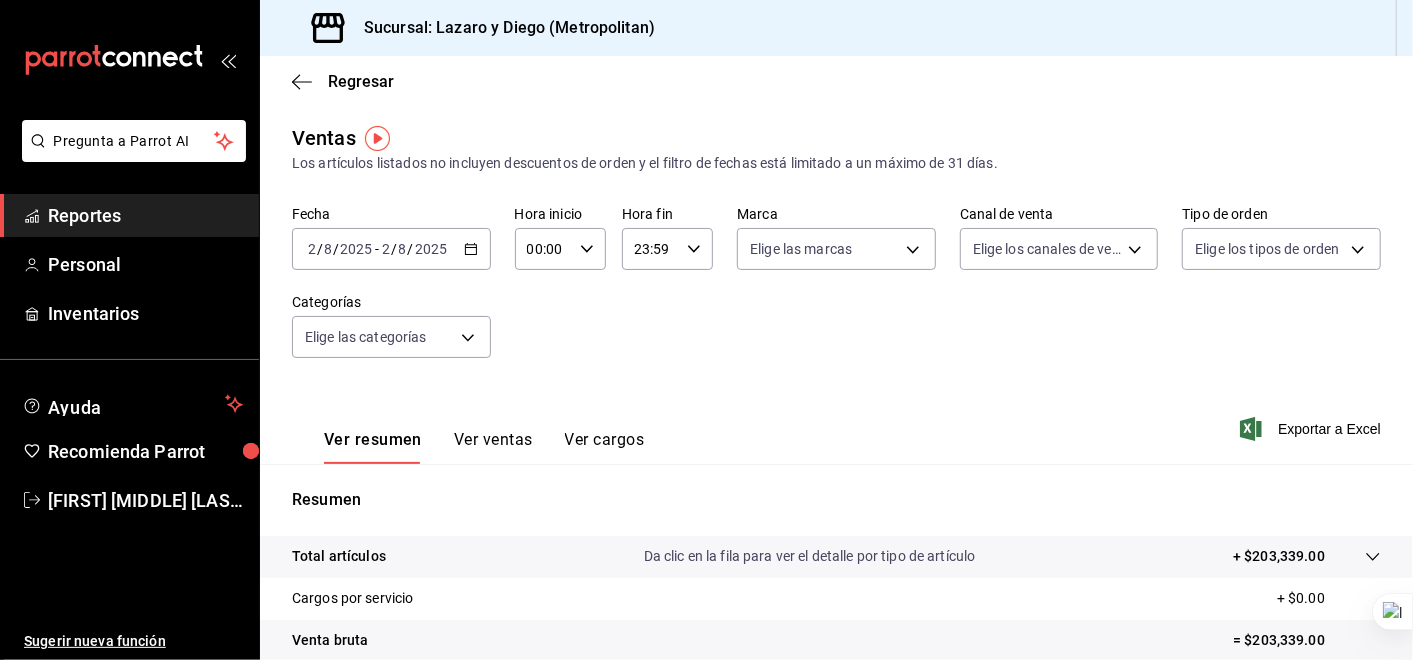 click 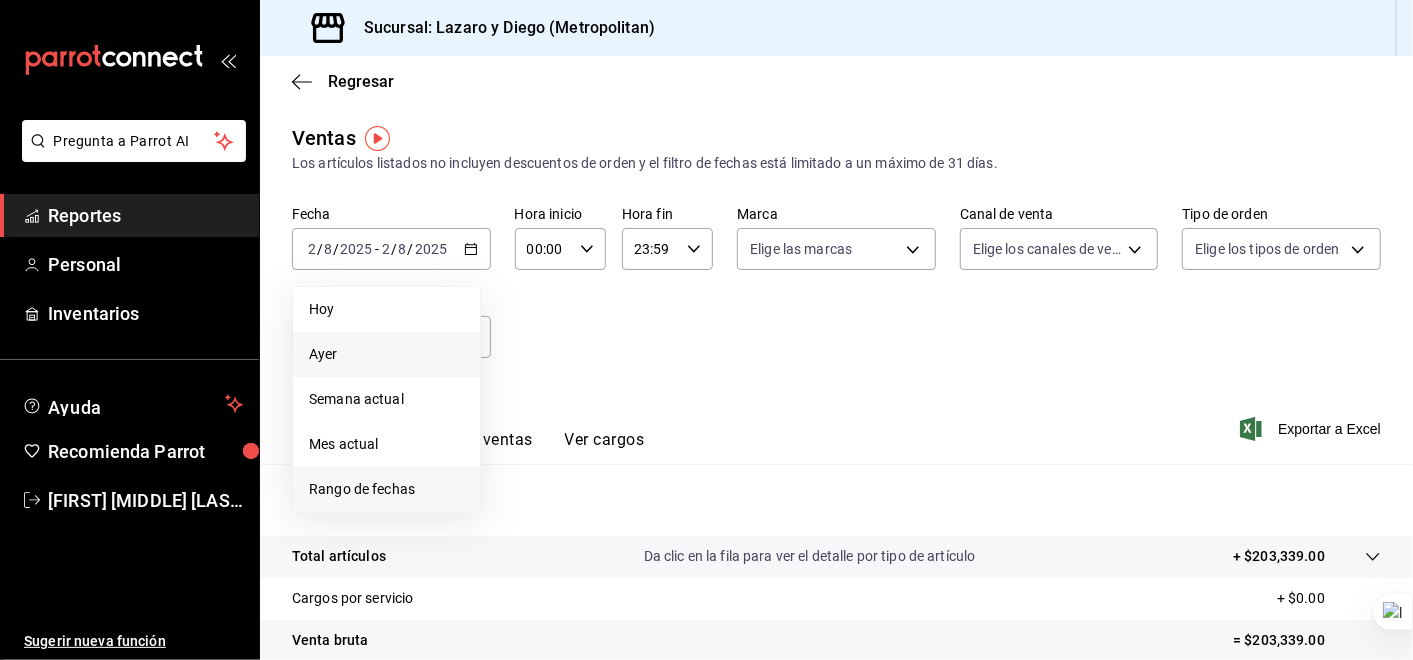 click on "Rango de fechas" at bounding box center [386, 489] 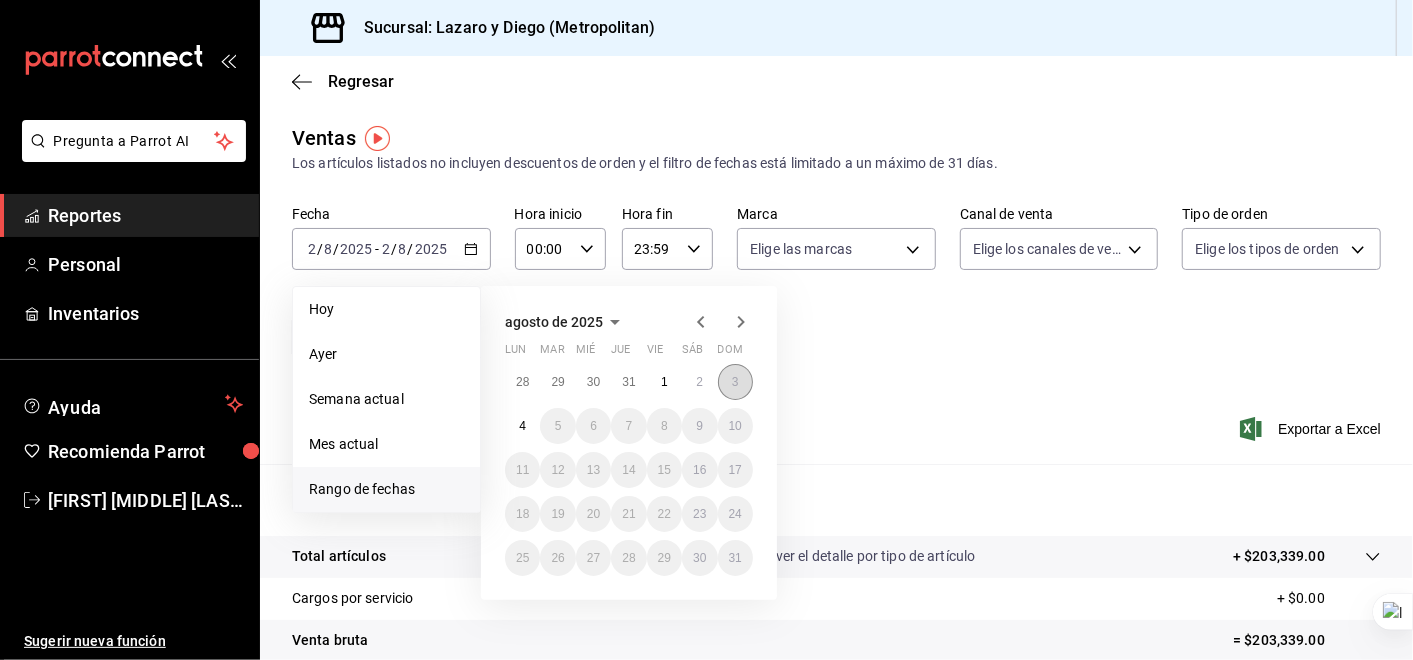click on "3" at bounding box center [735, 382] 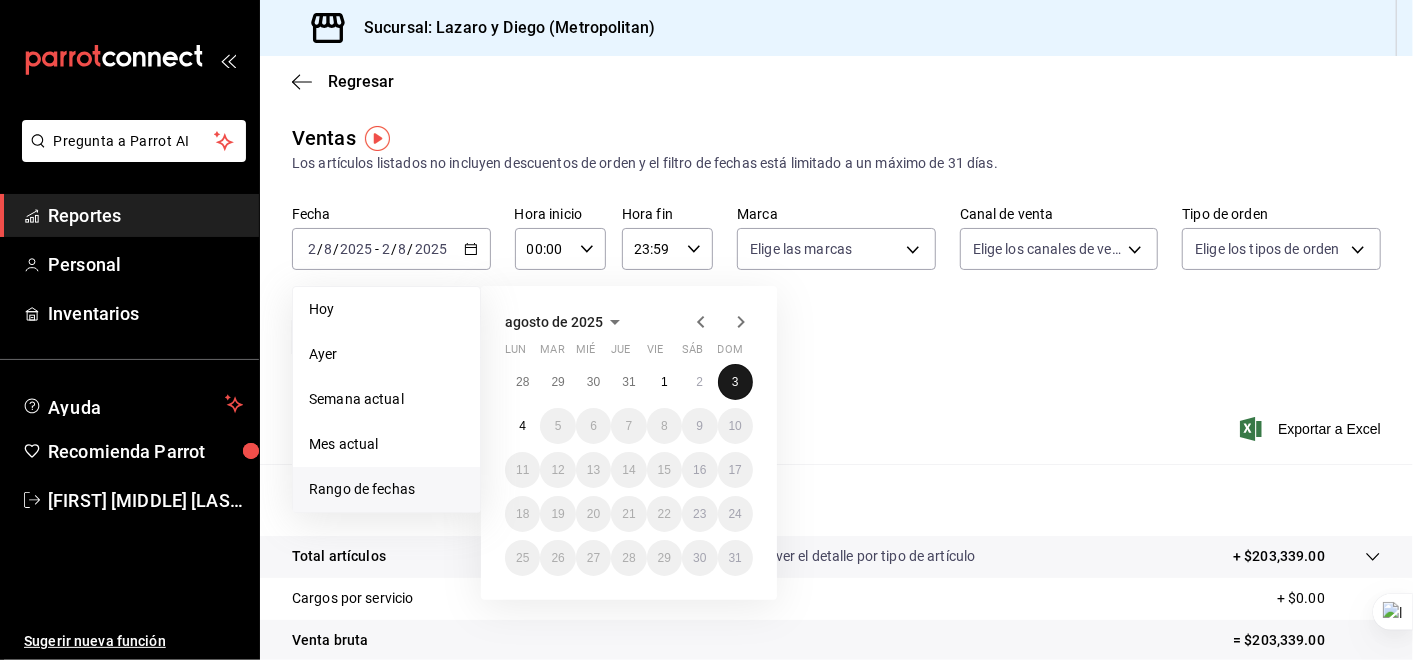 click on "3" at bounding box center (735, 382) 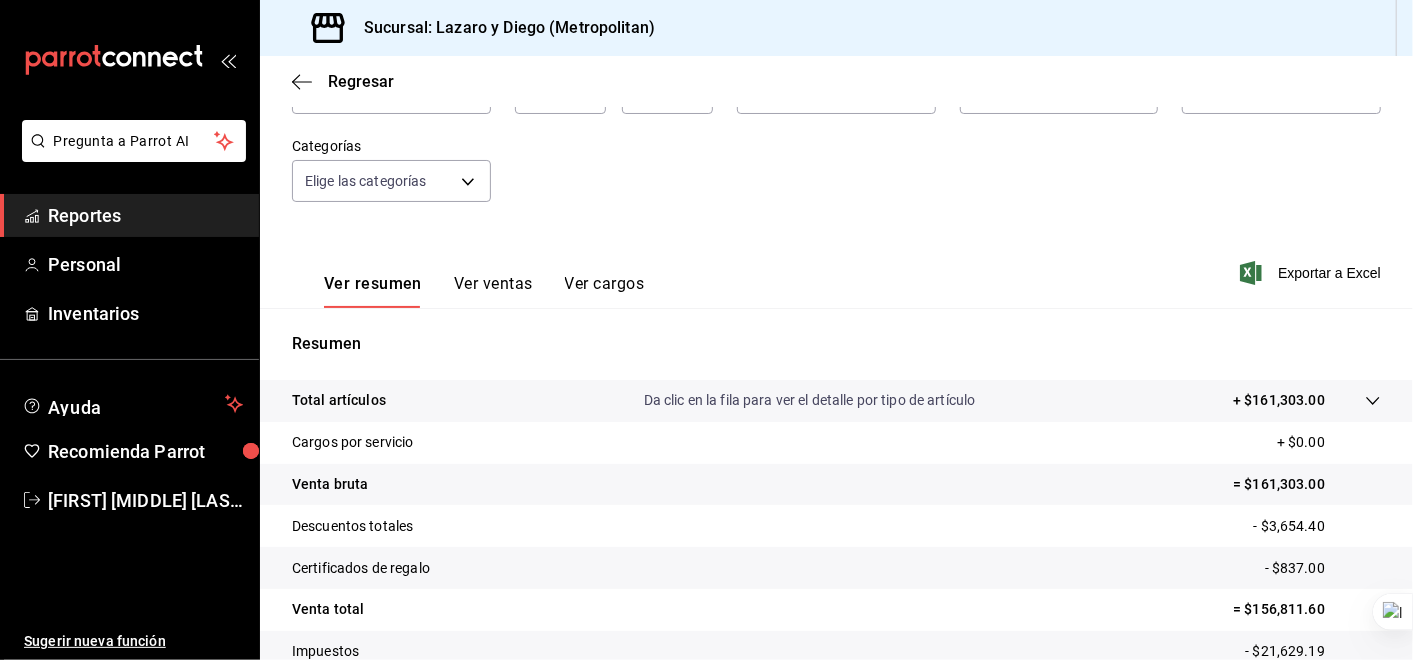 scroll, scrollTop: 160, scrollLeft: 0, axis: vertical 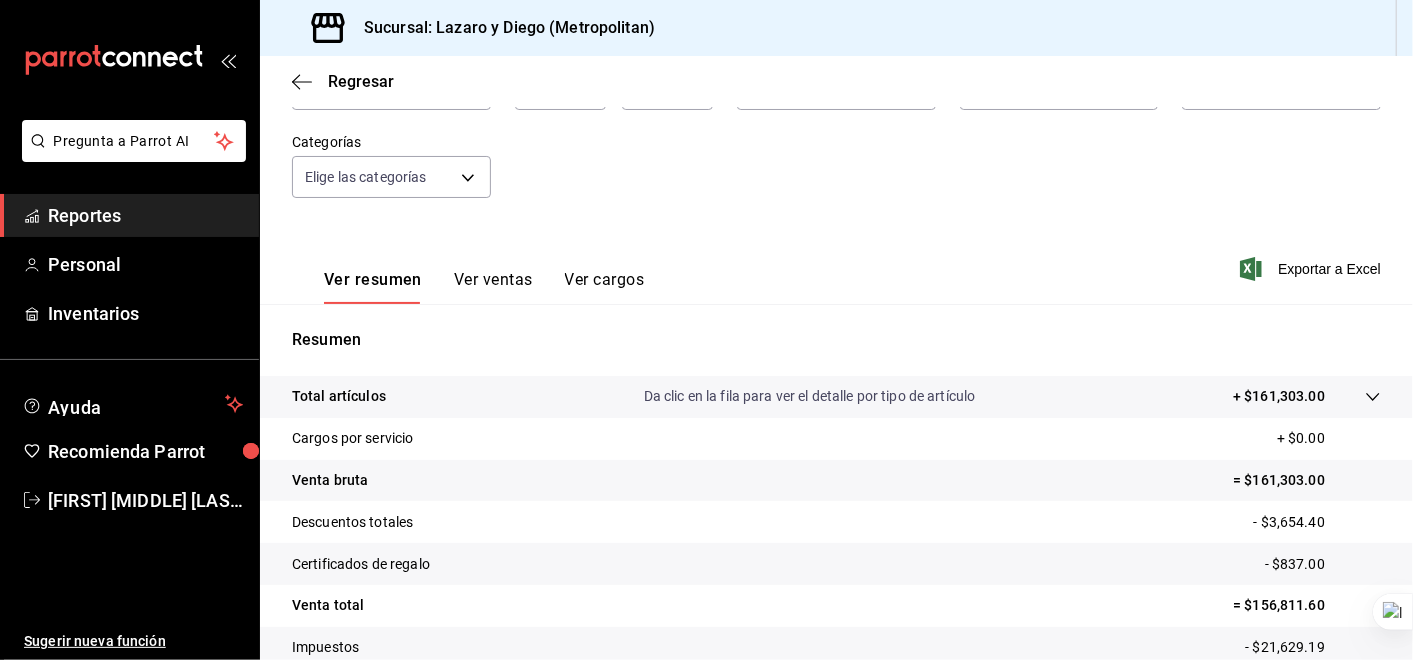 click 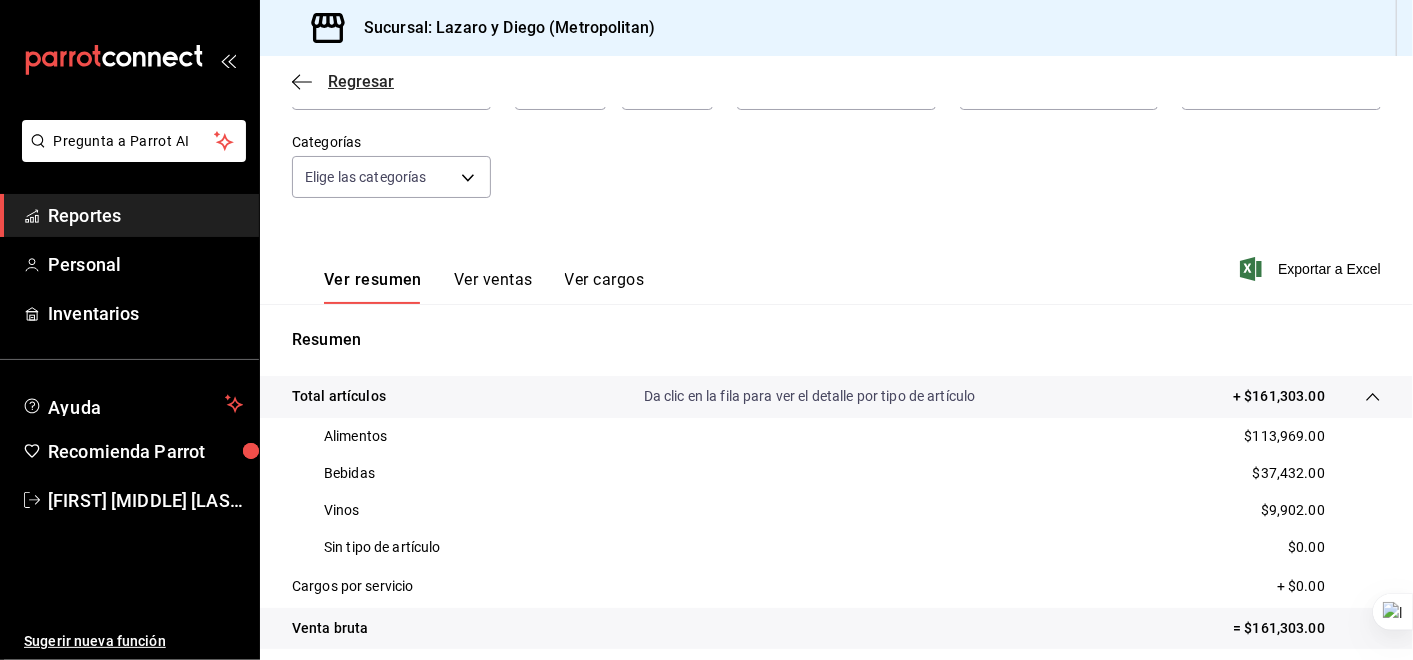 click 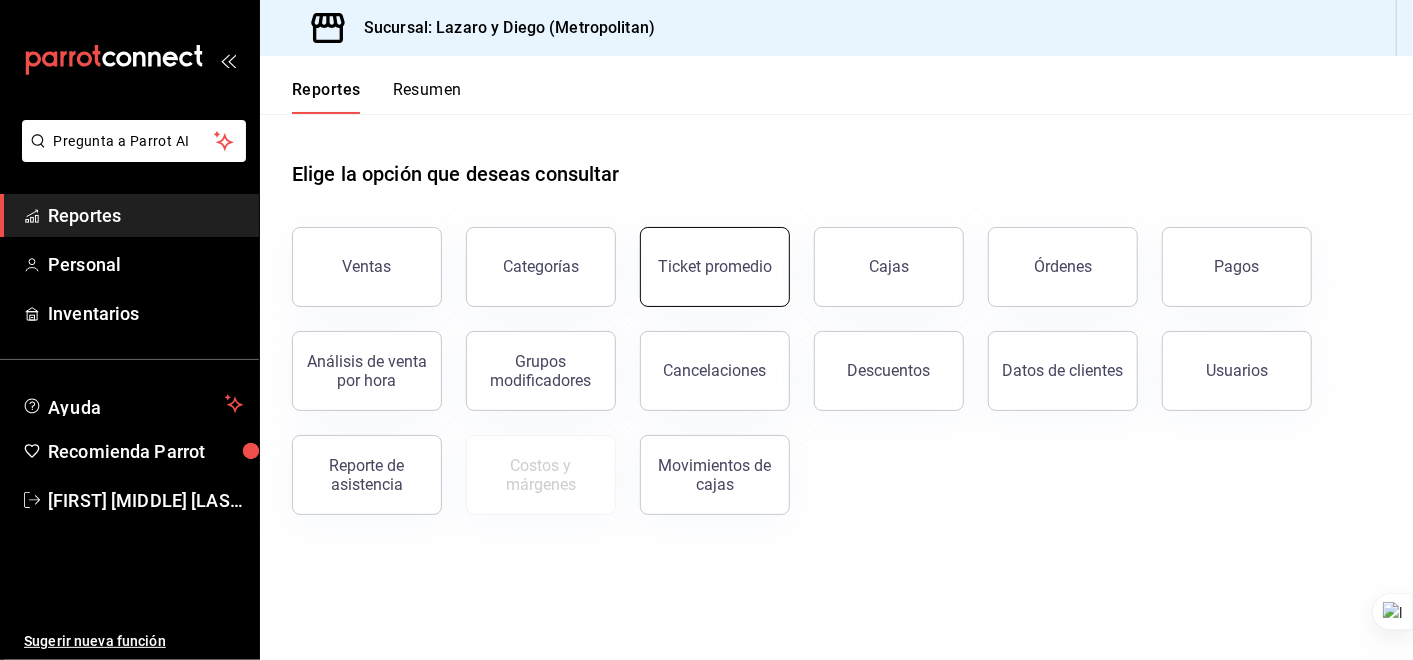 click on "Ticket promedio" at bounding box center (715, 266) 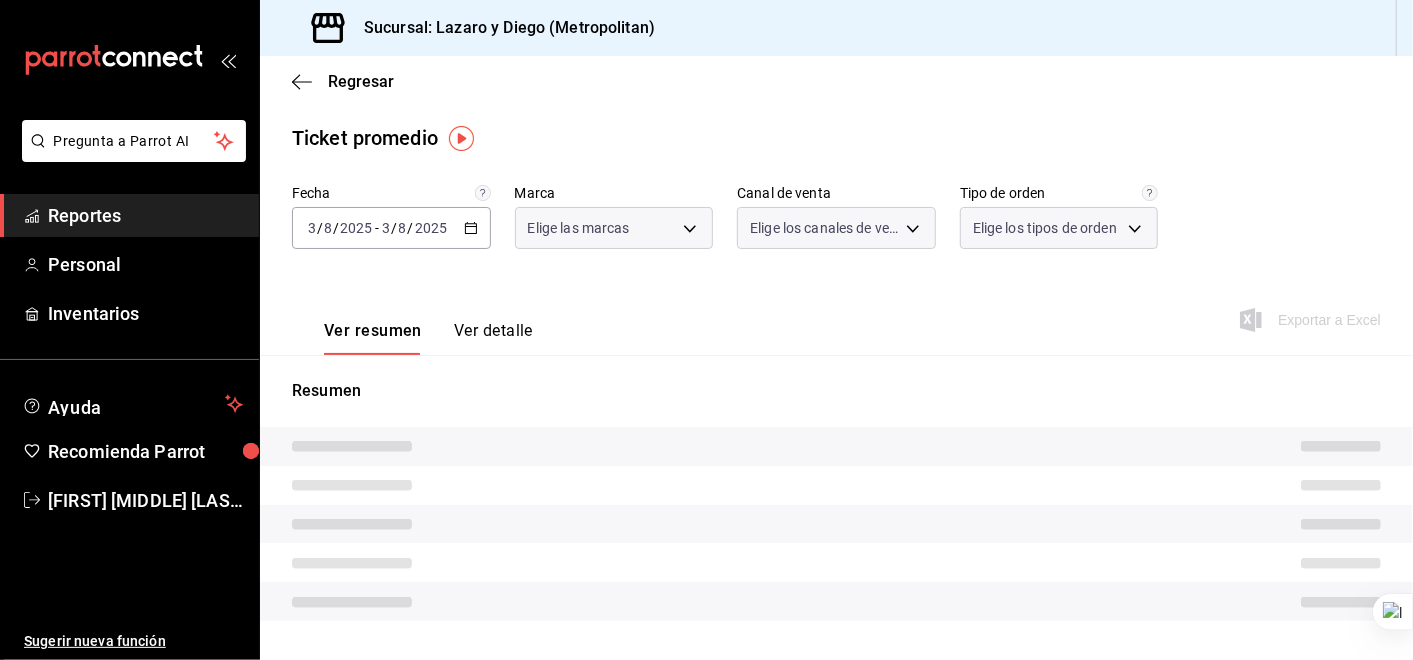 type on "5c4b5436-b9cd-4a1a-b4e8-85329c7394cf" 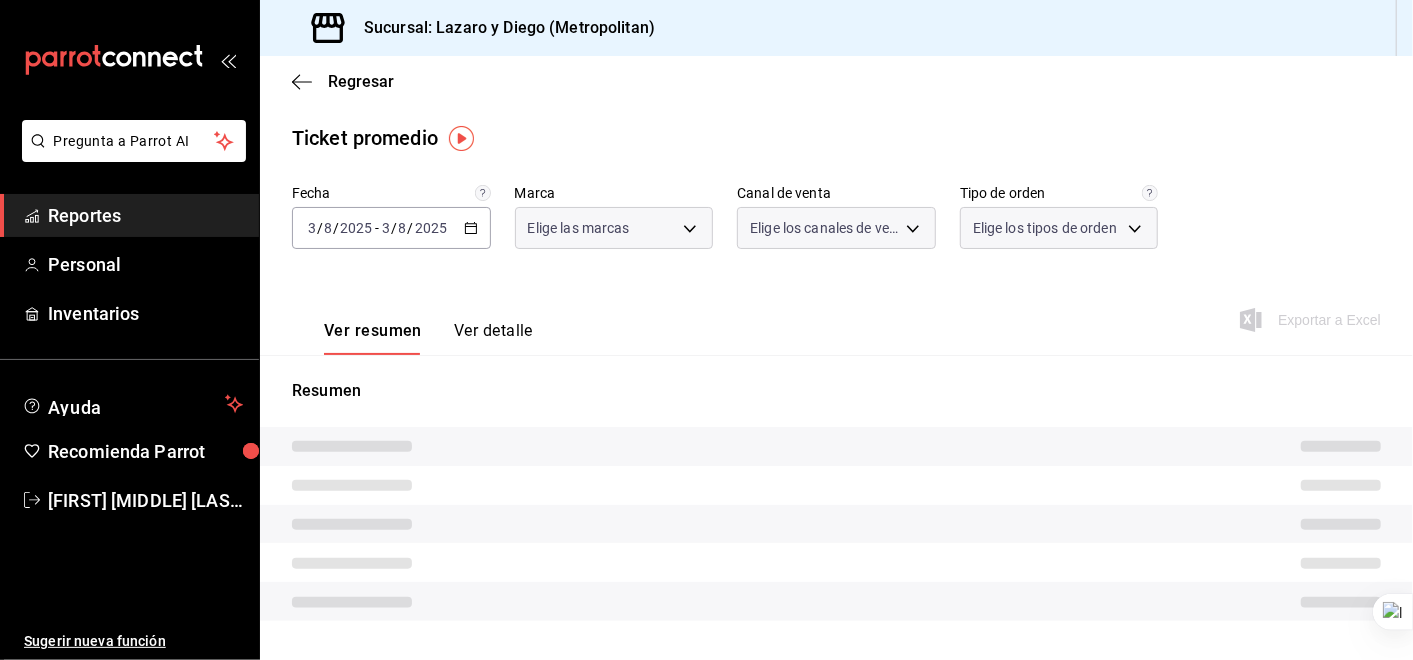 type on "PARROT,UBER_EATS,RAPPI,DIDI_FOOD,ONLINE" 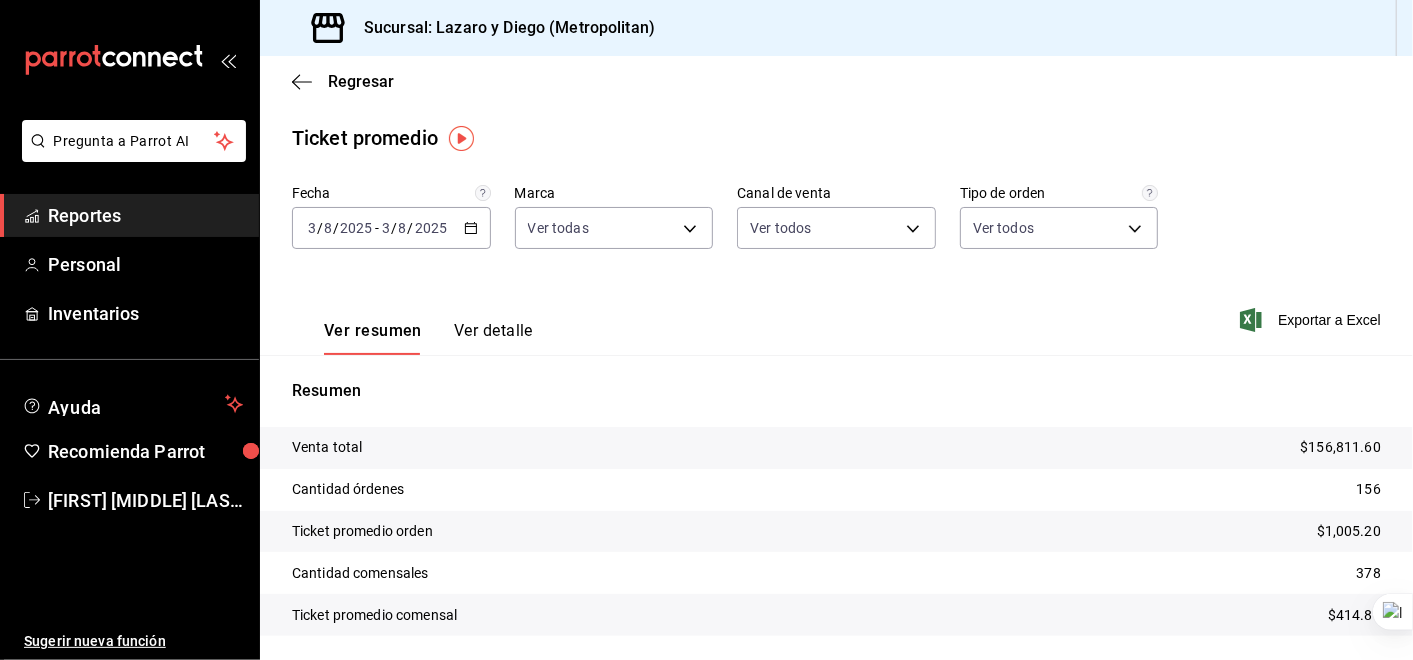 click 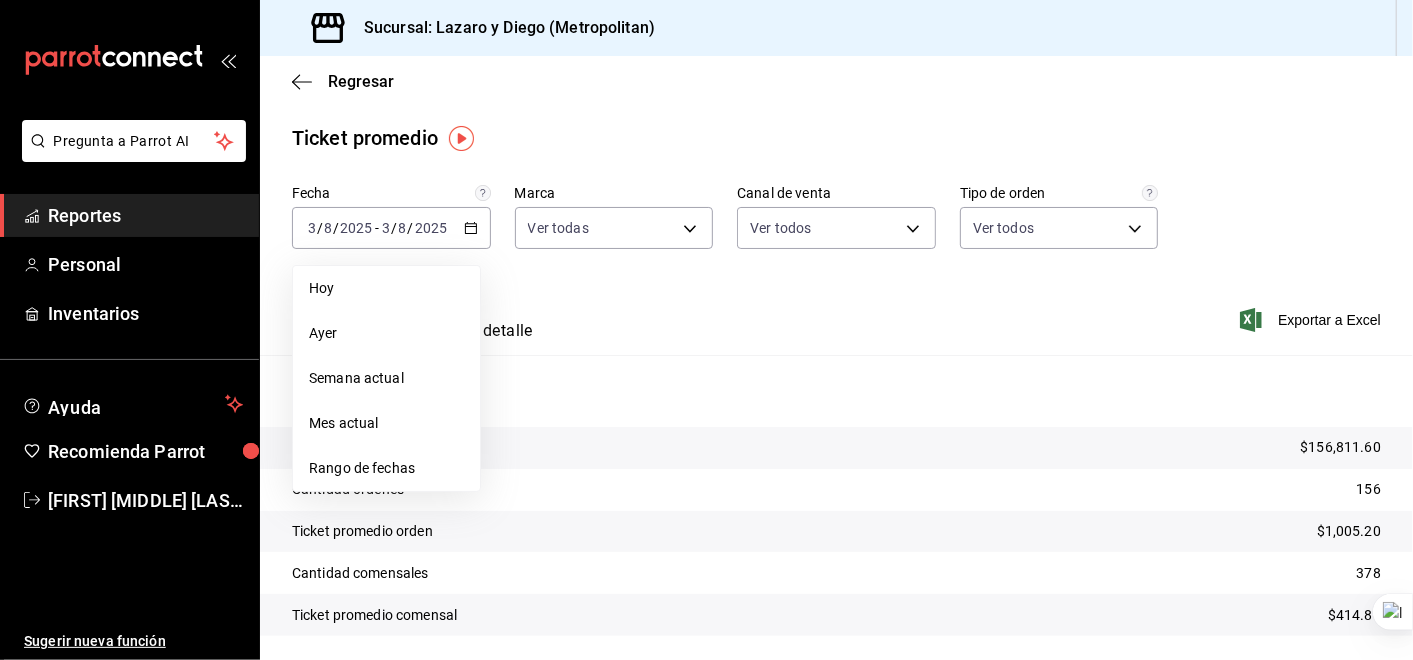 click on "Ver resumen Ver detalle Exportar a Excel" at bounding box center (836, 314) 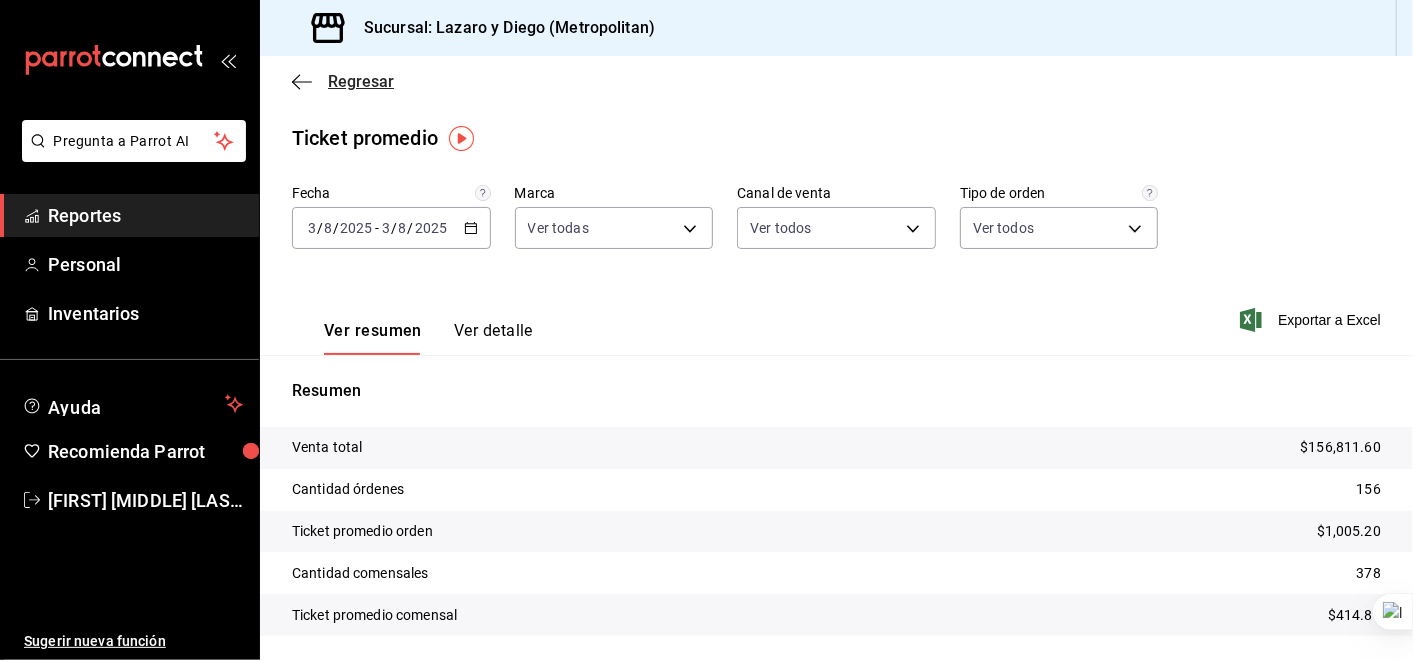 click 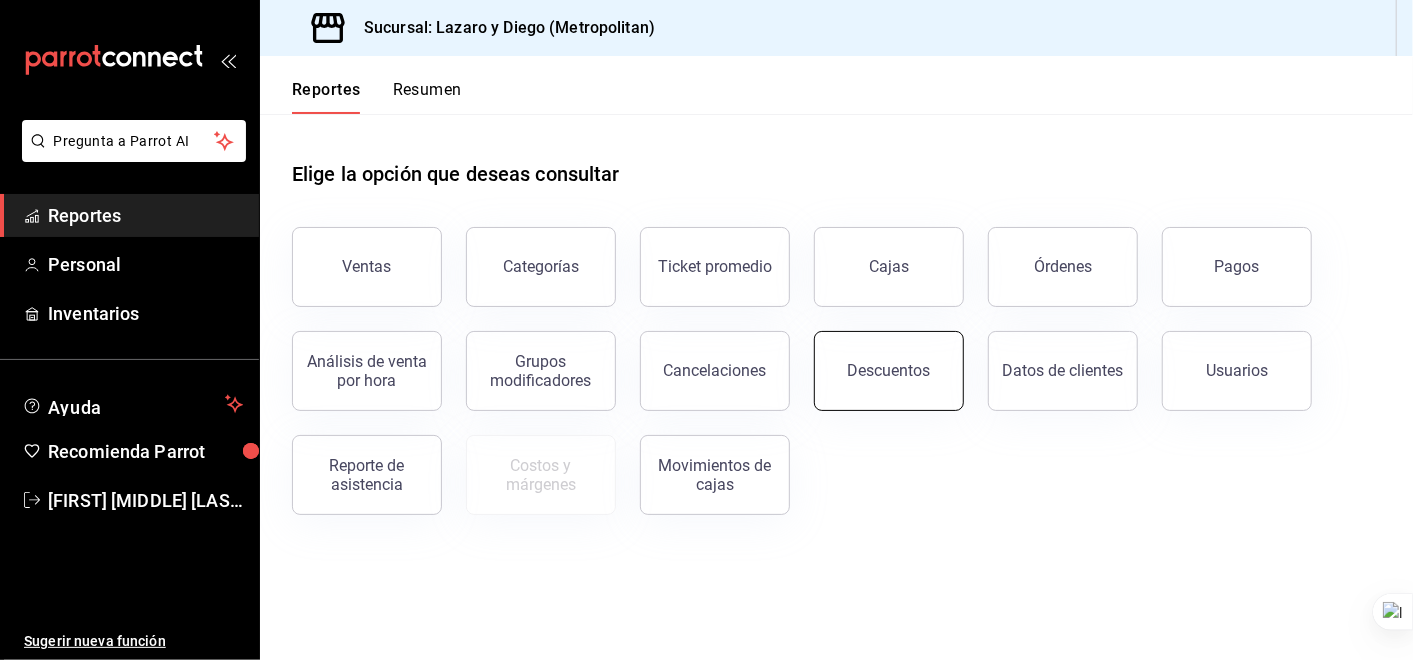 click on "Descuentos" at bounding box center (889, 371) 